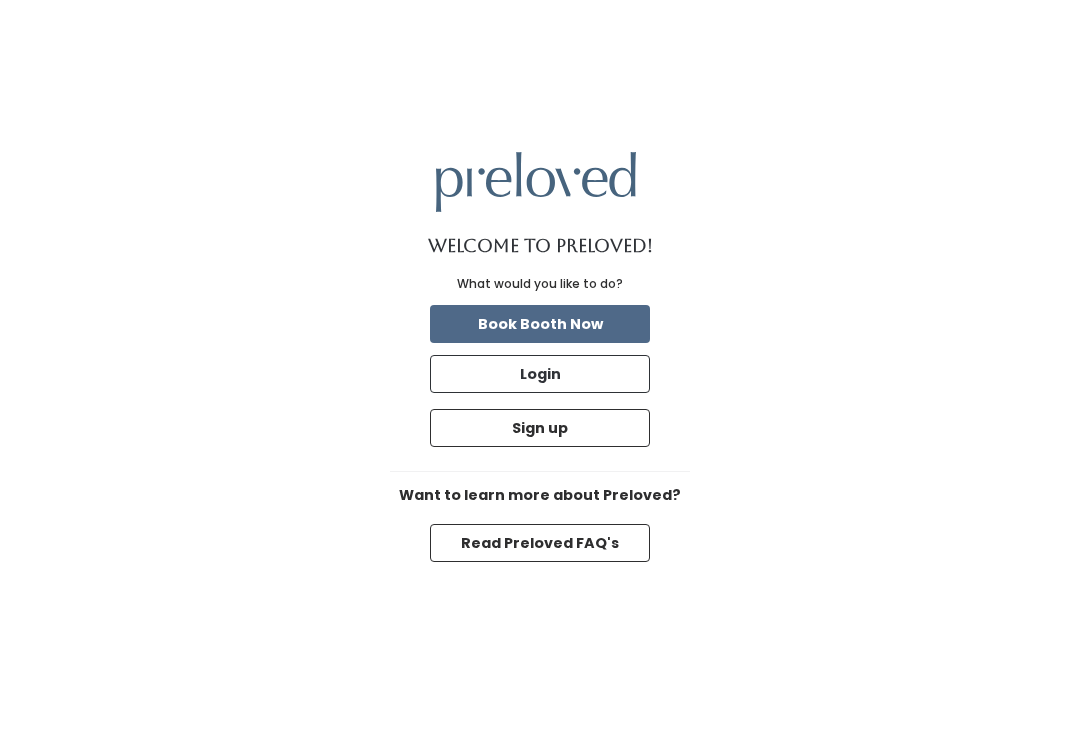 scroll, scrollTop: 0, scrollLeft: 0, axis: both 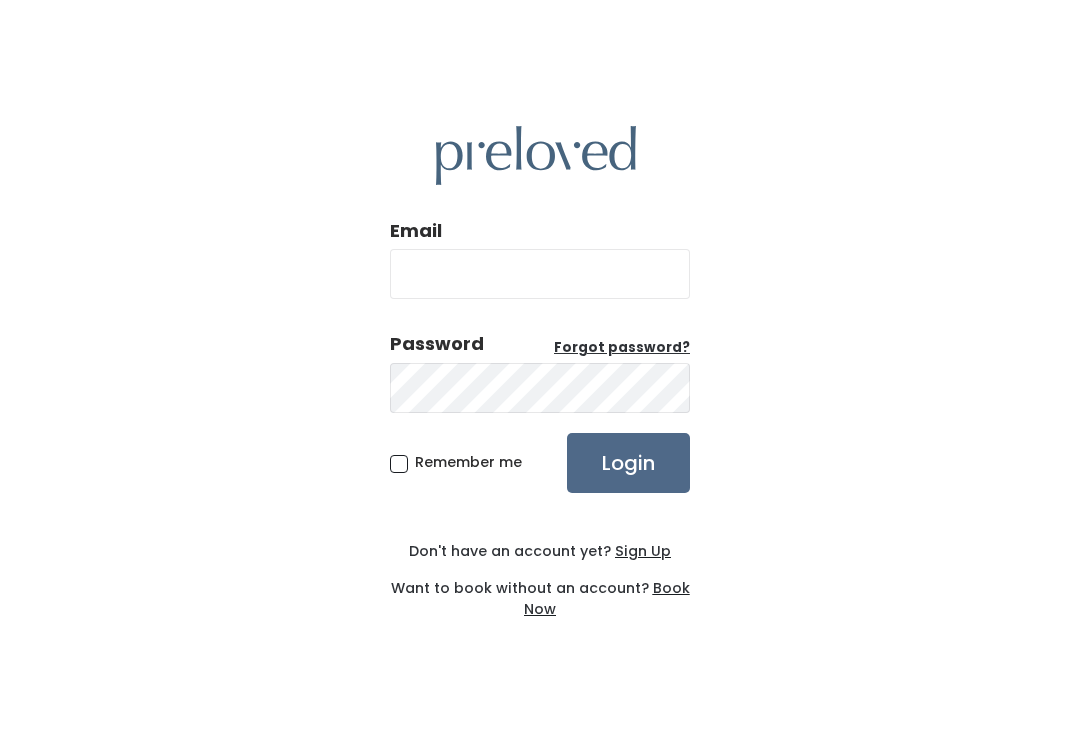 click on "Email" at bounding box center [540, 274] 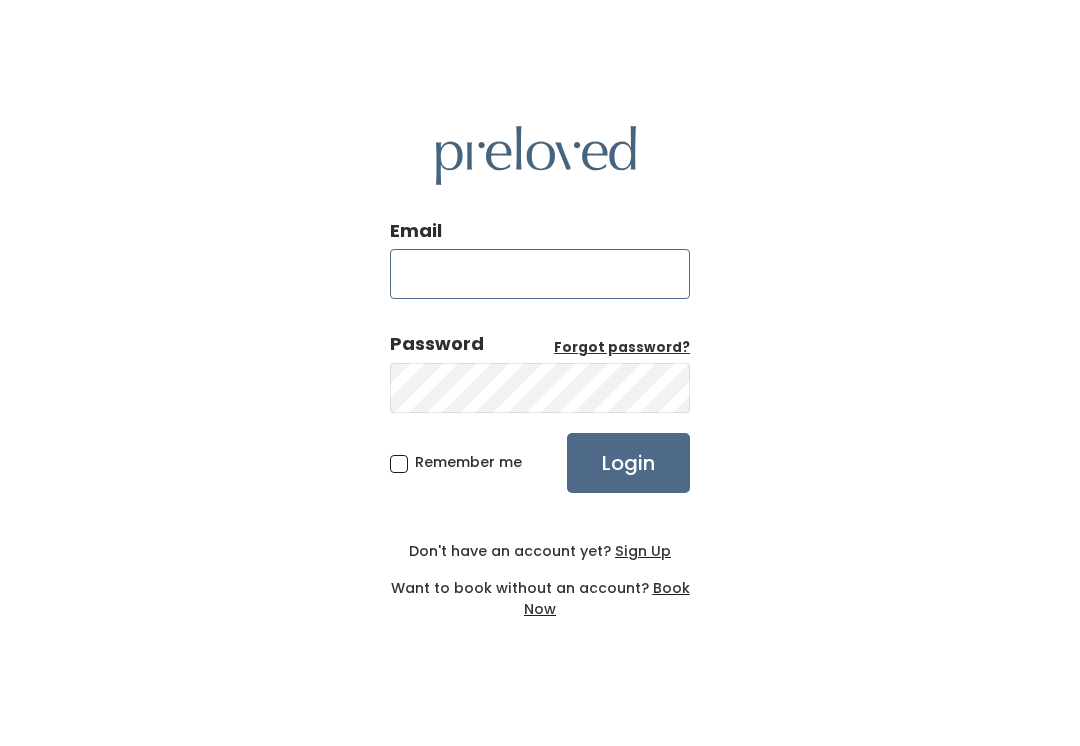 type on "spanishfork.store@preloved.love" 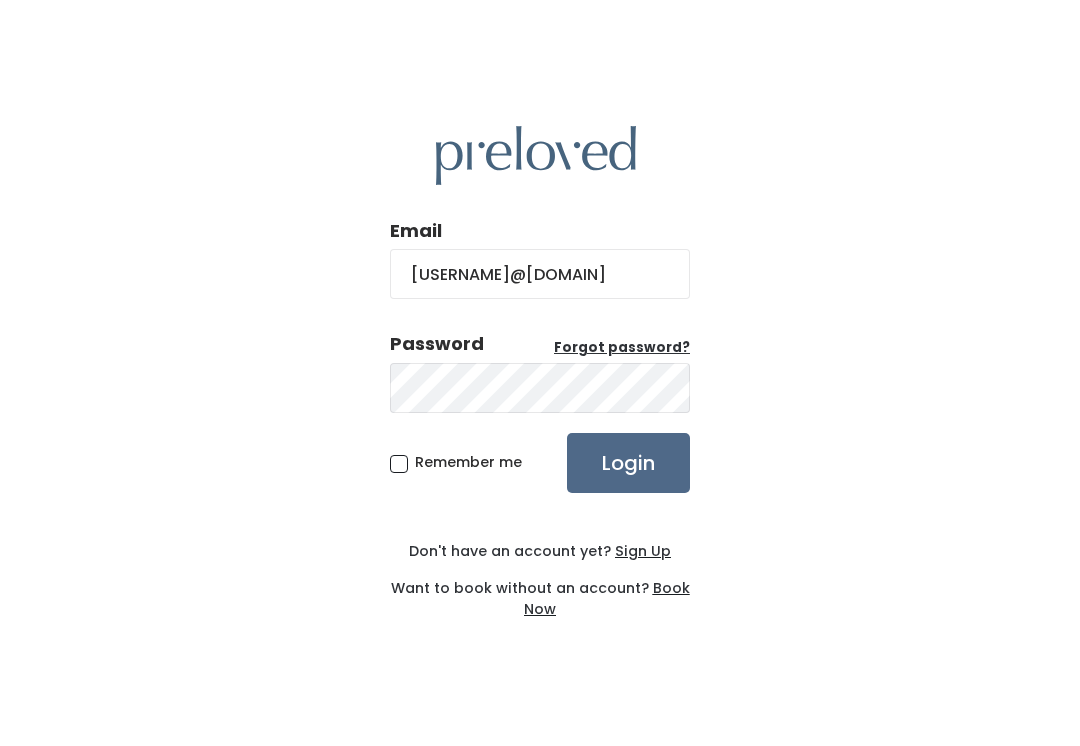 click on "Login" at bounding box center [628, 463] 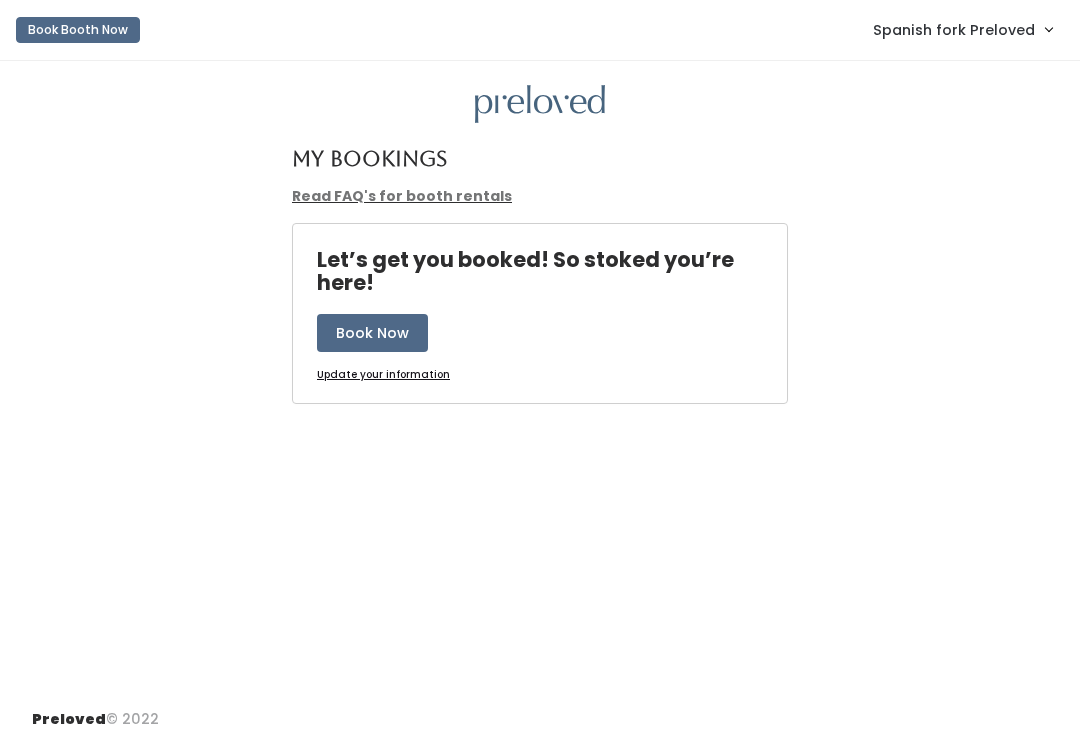 scroll, scrollTop: 0, scrollLeft: 0, axis: both 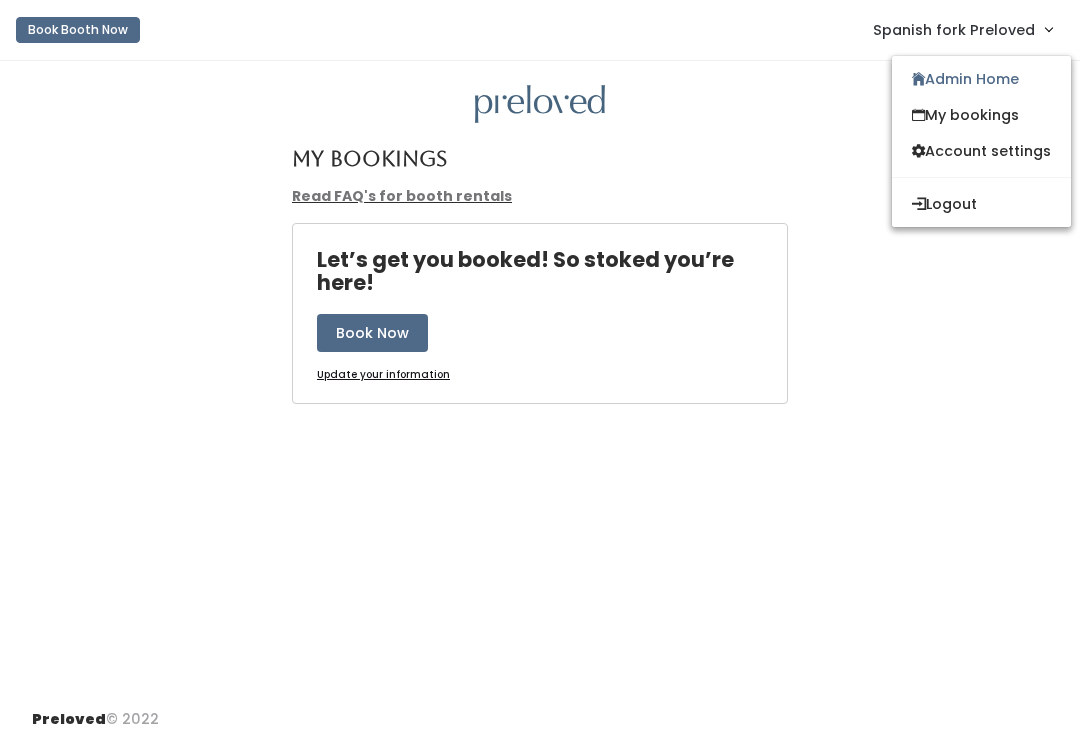 click on "Admin Home" at bounding box center (981, 79) 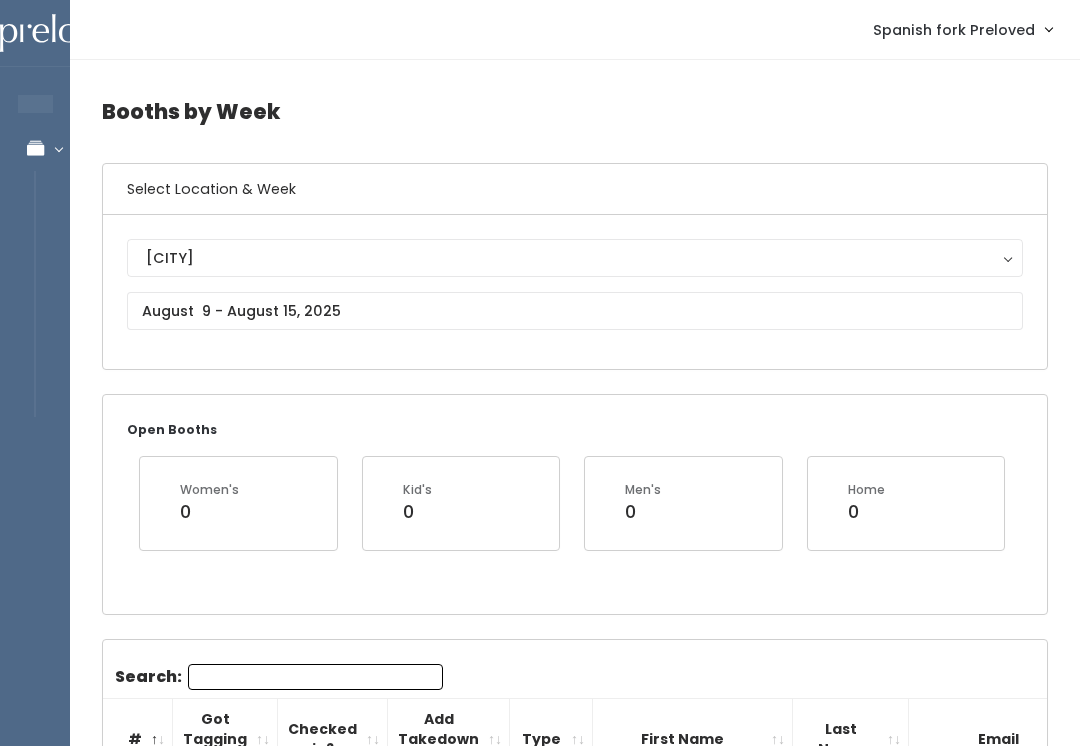 scroll, scrollTop: 0, scrollLeft: 0, axis: both 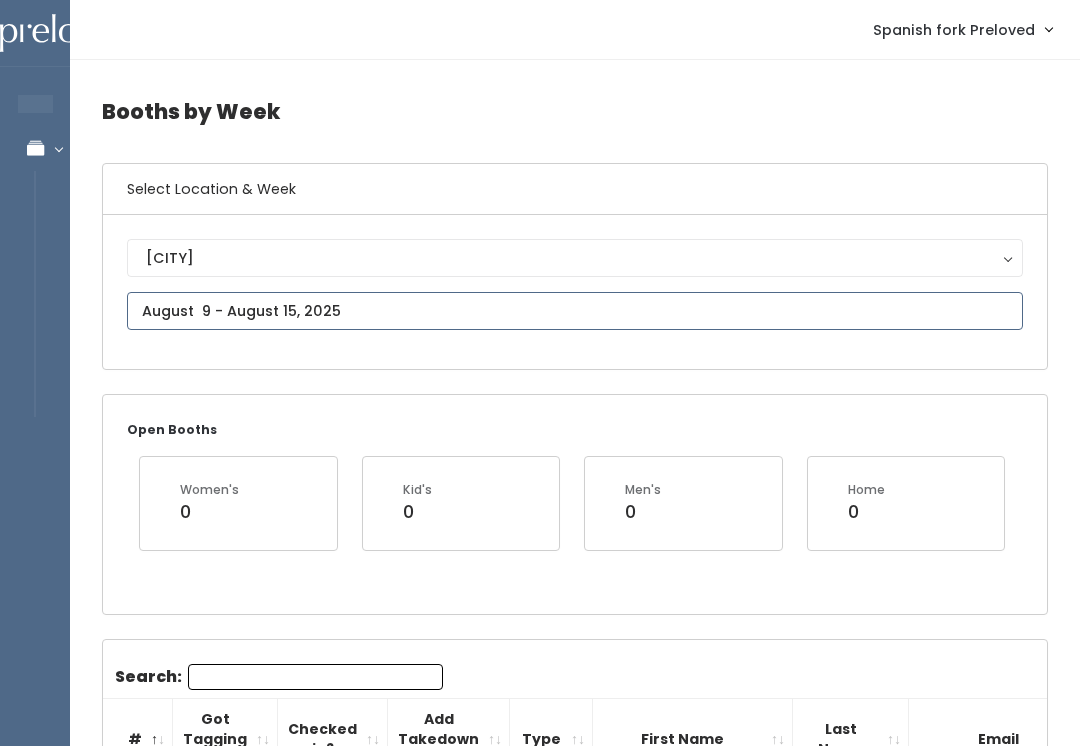 click on "EMPLOYEES
Manage Bookings
Booths by Week
All Bookings
Bookings with Booths
Booth Discounts
Seller Check-in
Spanish fork Preloved
Admin Home
My bookings
Logout" at bounding box center (540, 2035) 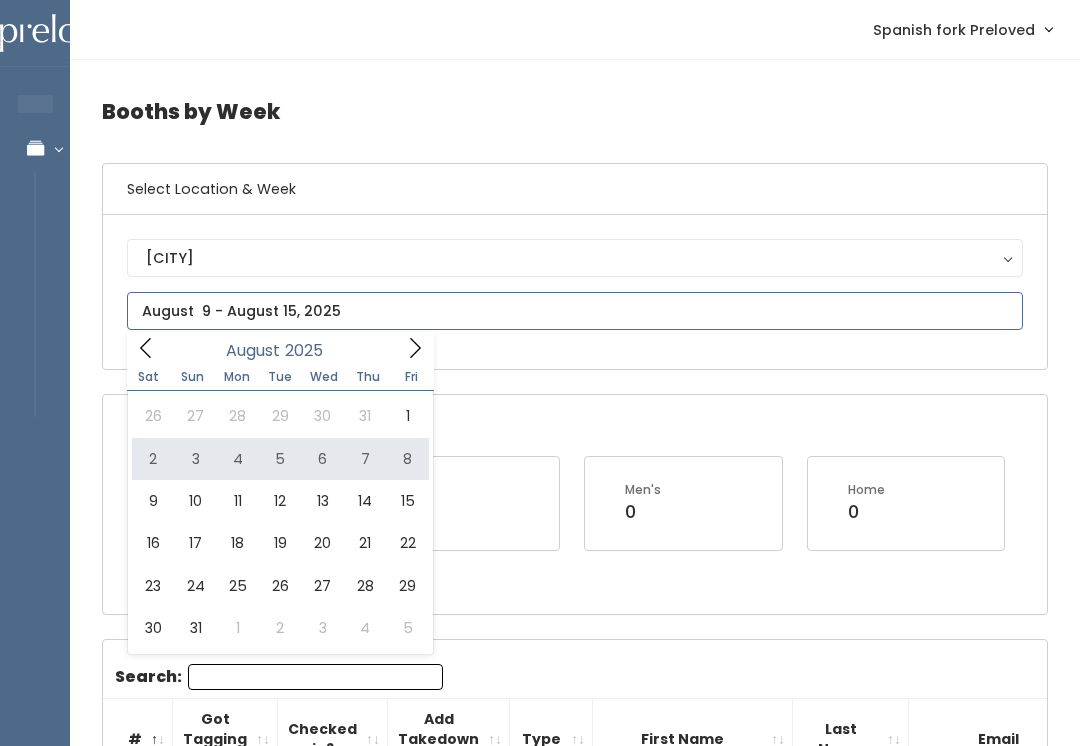 type on "August 2 to August 8" 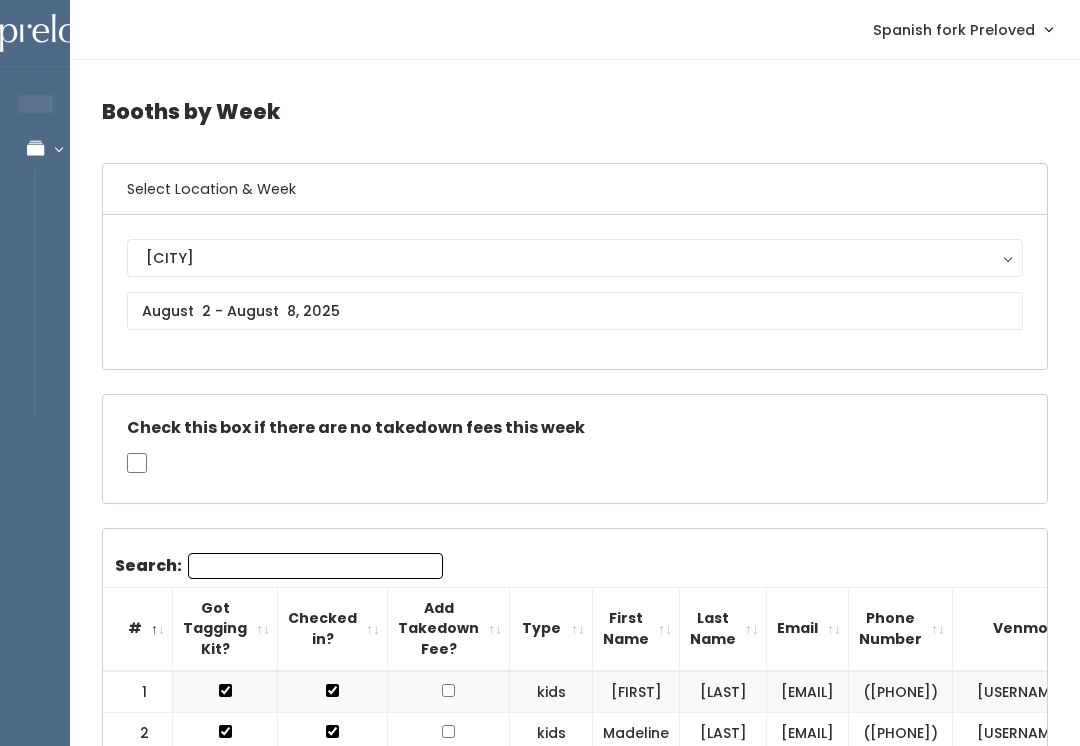 scroll, scrollTop: 0, scrollLeft: 0, axis: both 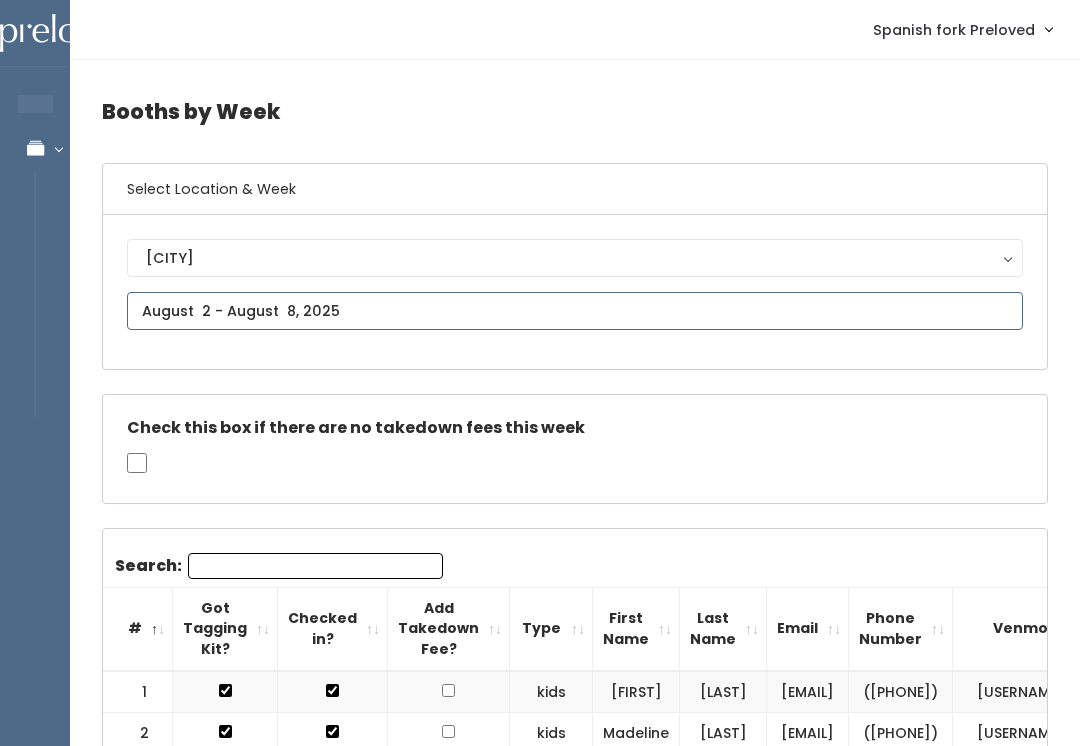 click on "EMPLOYEES
Manage Bookings
Booths by Week
All Bookings
Bookings with Booths
Booth Discounts
Seller Check-in
Spanish fork Preloved
Admin Home
My bookings" at bounding box center (540, 2021) 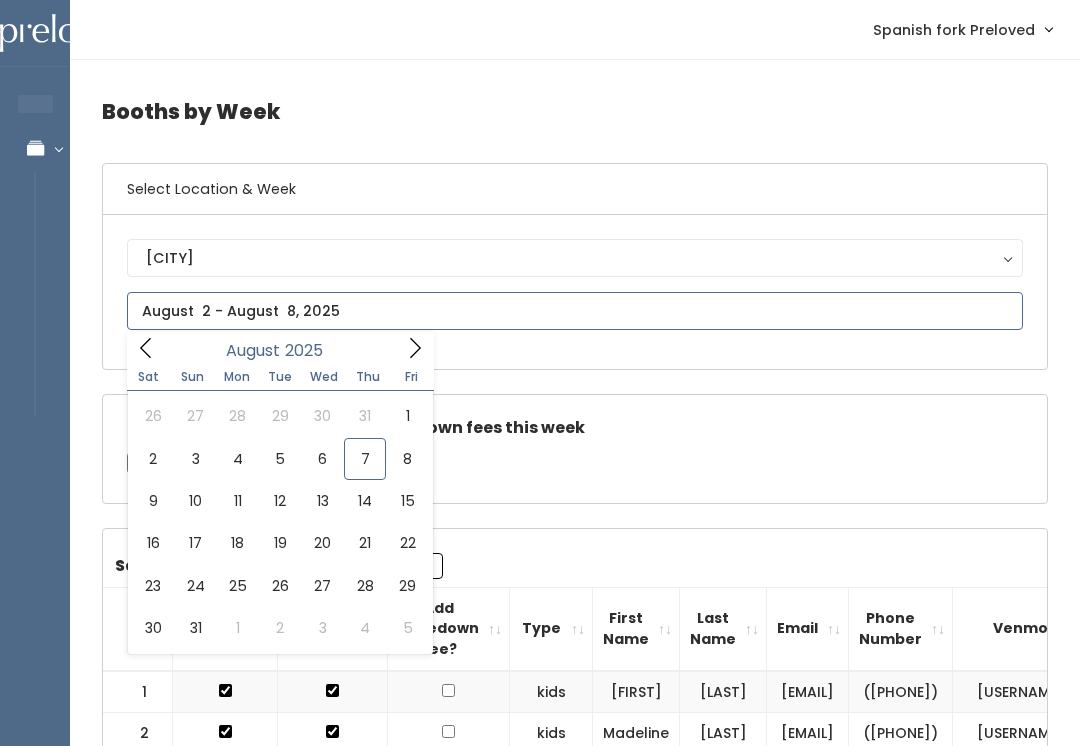 type on "August 9 to August 15" 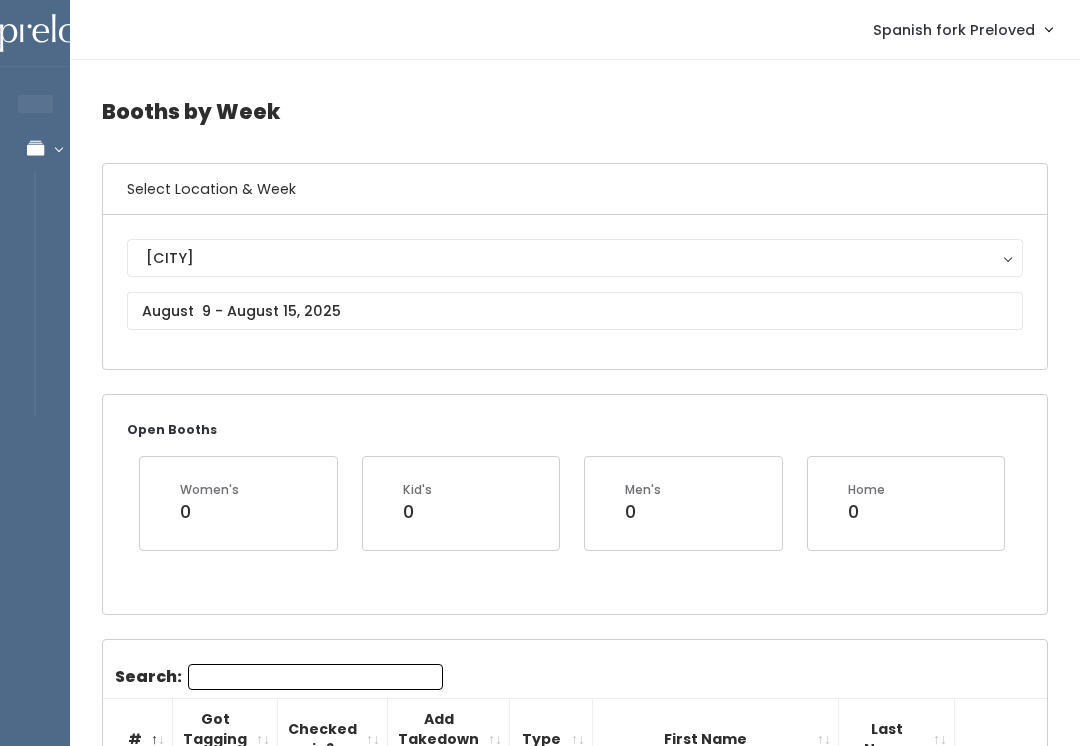 scroll, scrollTop: 0, scrollLeft: 0, axis: both 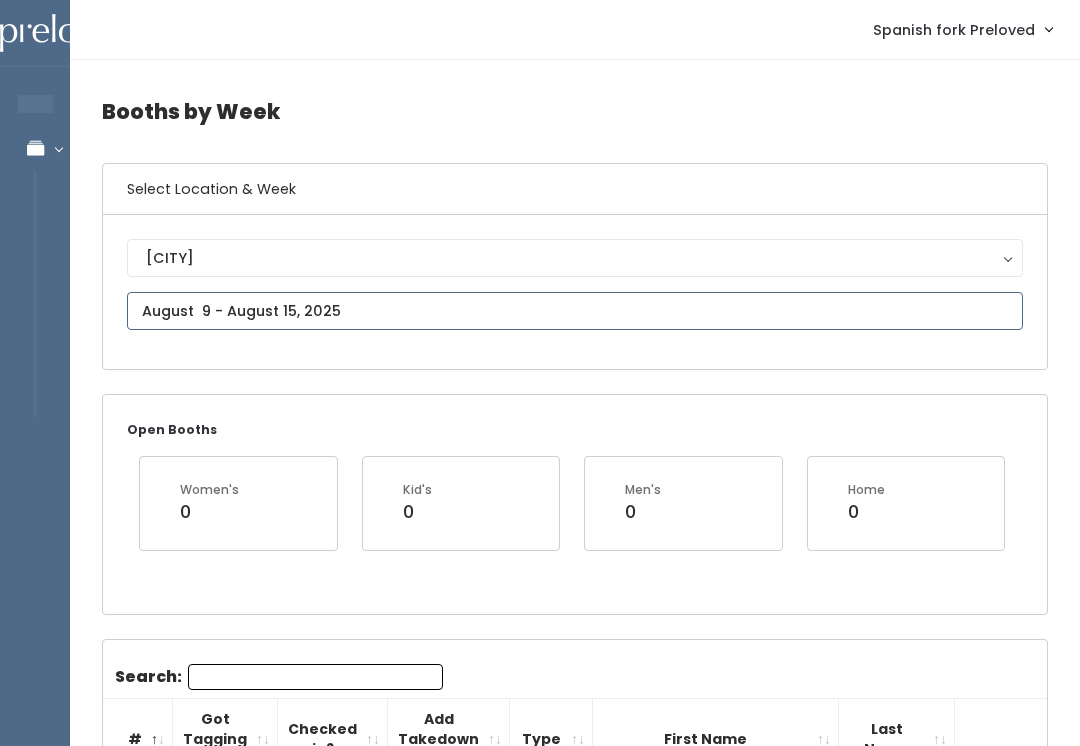 click at bounding box center [575, 311] 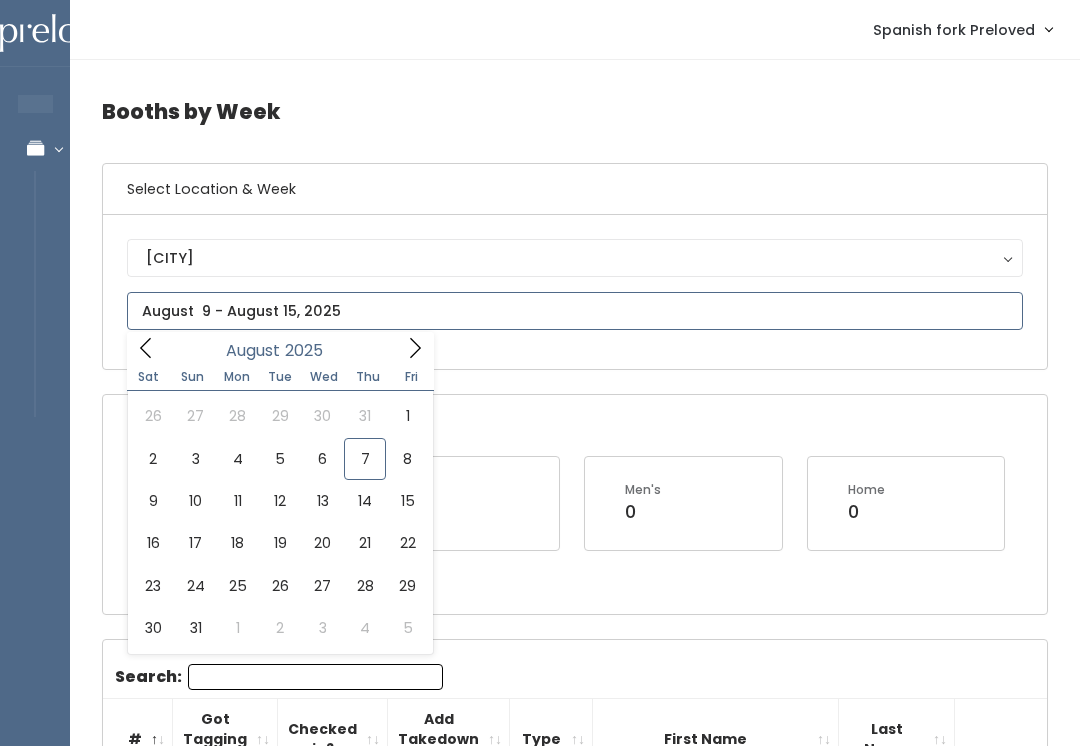 type on "August 16 to August 22" 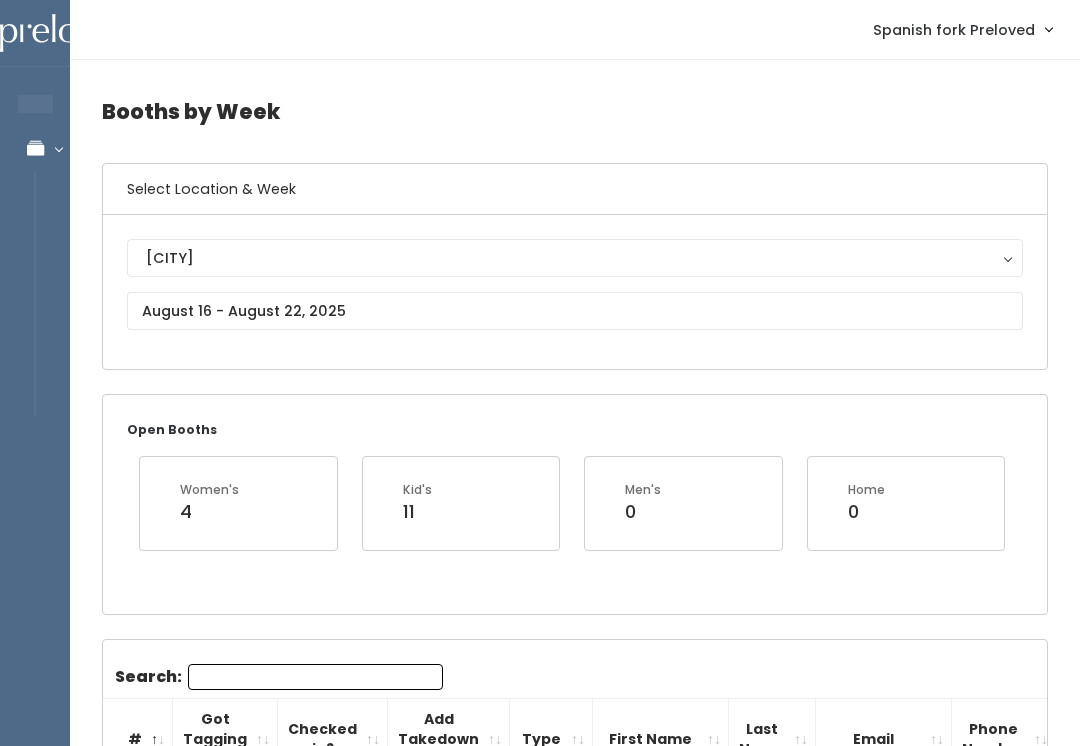 scroll, scrollTop: 0, scrollLeft: 0, axis: both 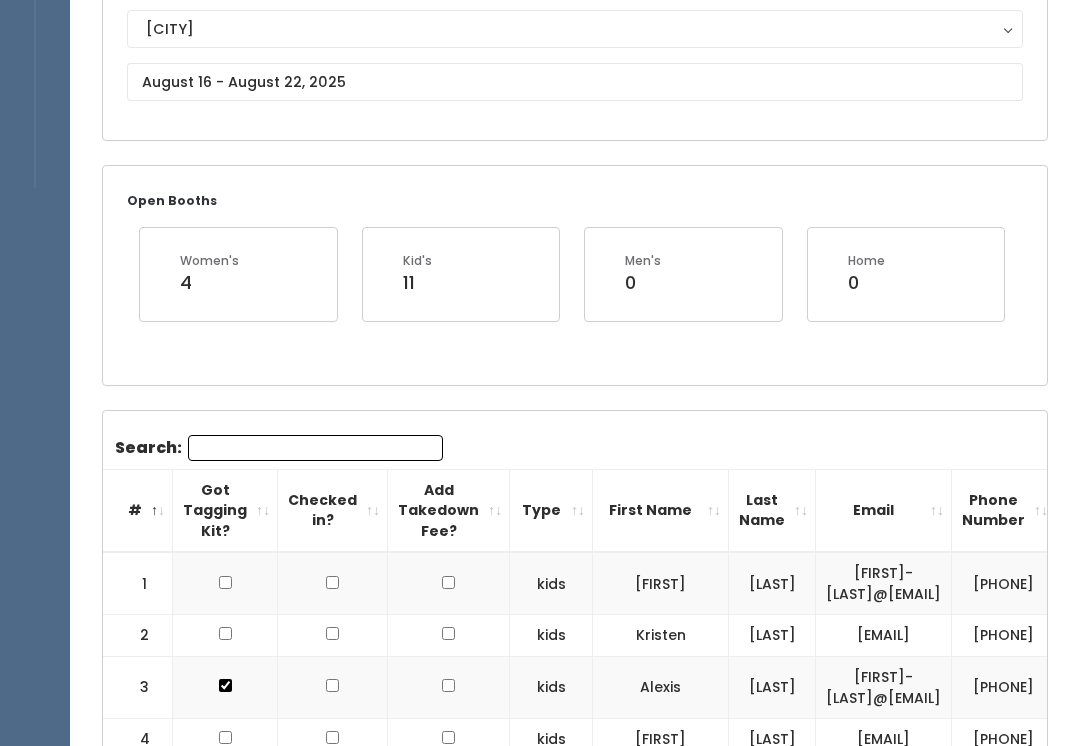 click on "Search:" at bounding box center (315, 448) 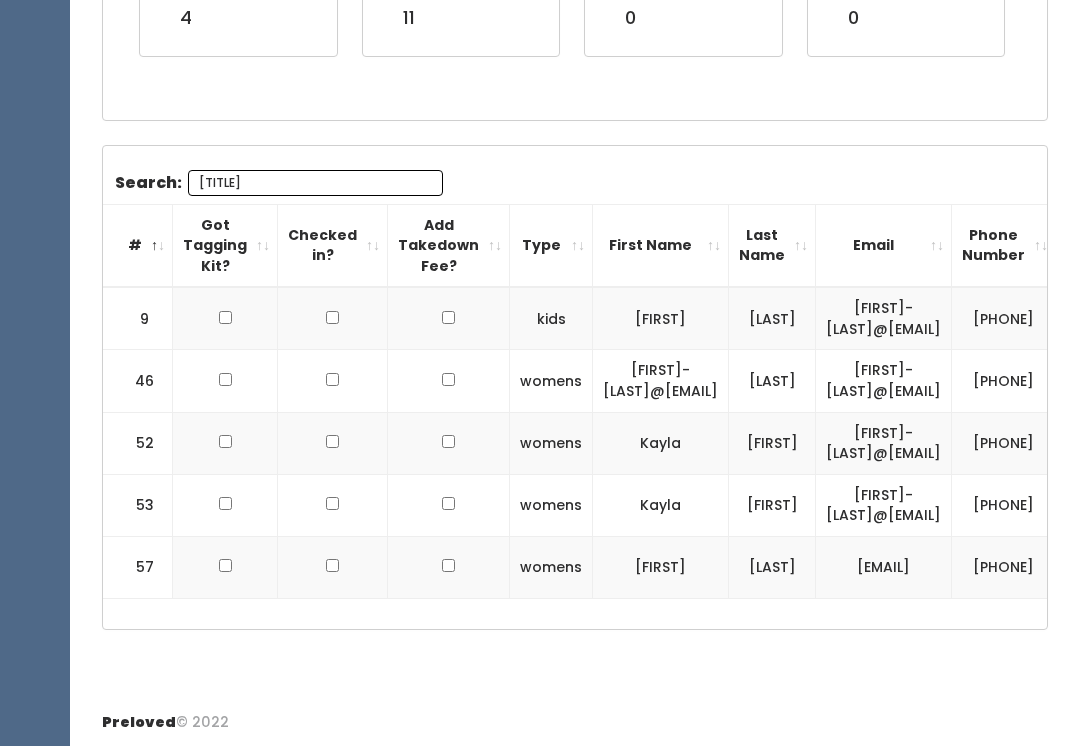 scroll, scrollTop: 463, scrollLeft: 0, axis: vertical 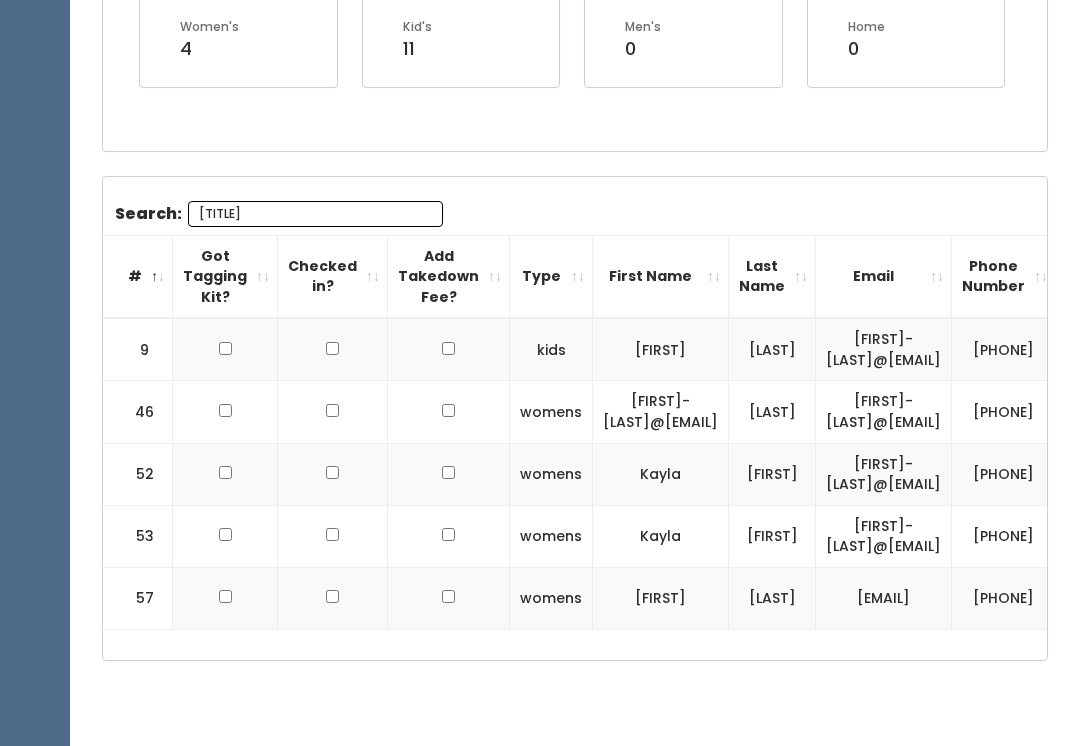 type on "C" 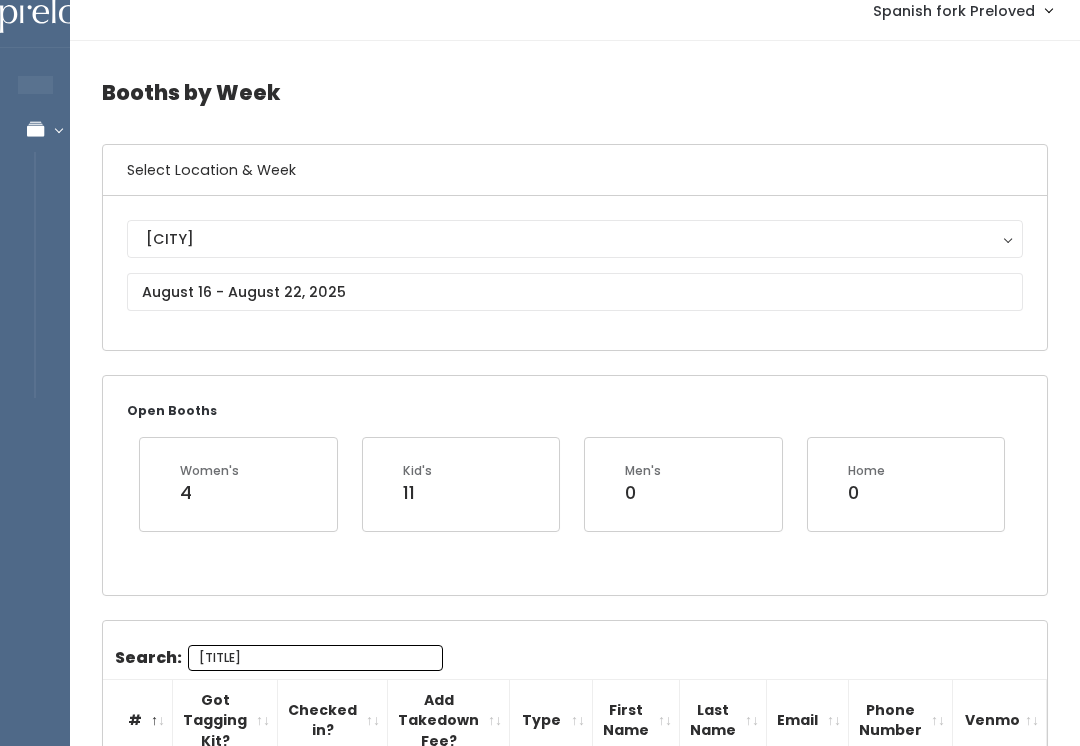 scroll, scrollTop: 14, scrollLeft: 0, axis: vertical 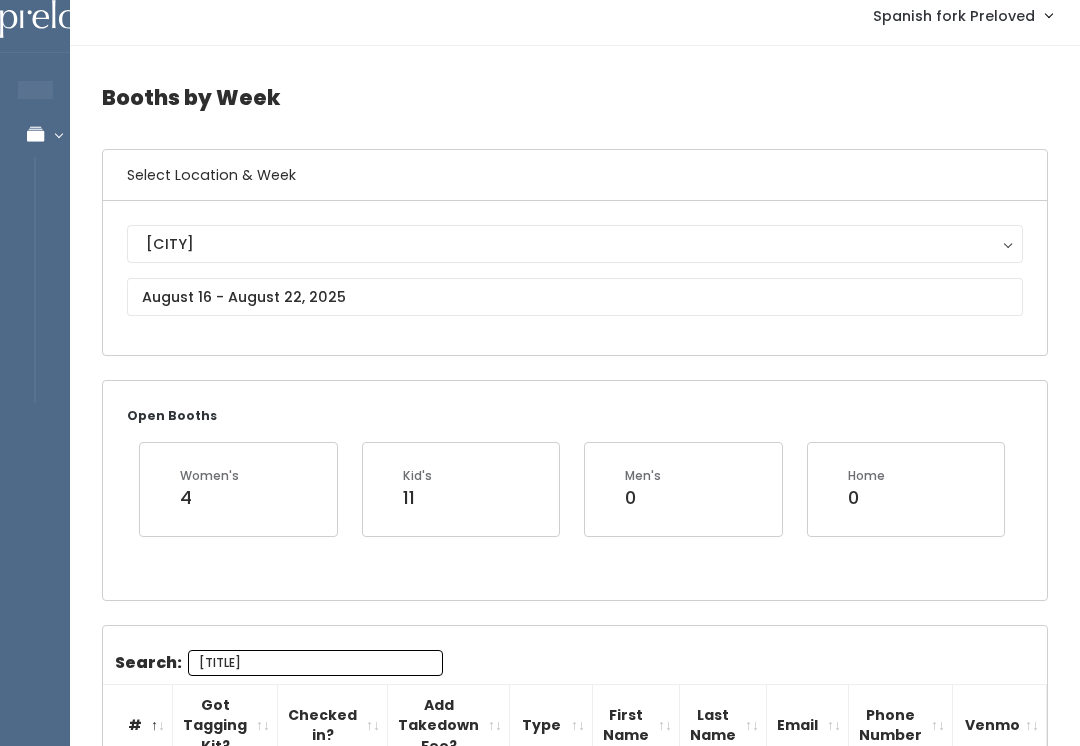 type on "[FIRST]" 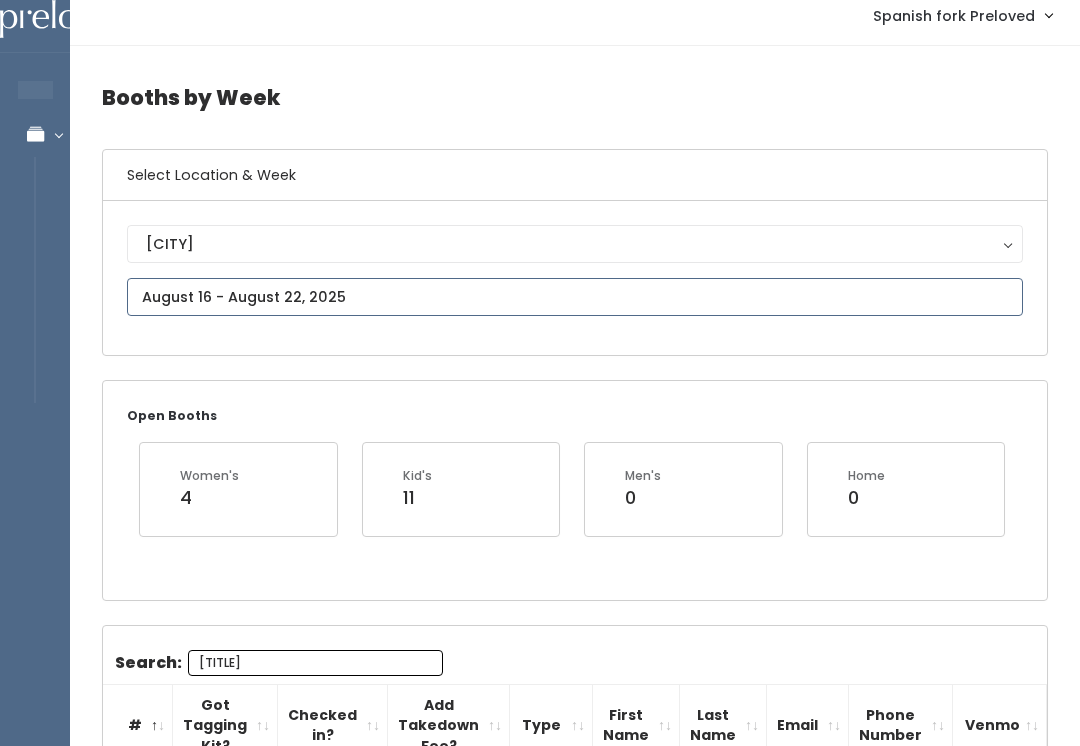 click at bounding box center [575, 297] 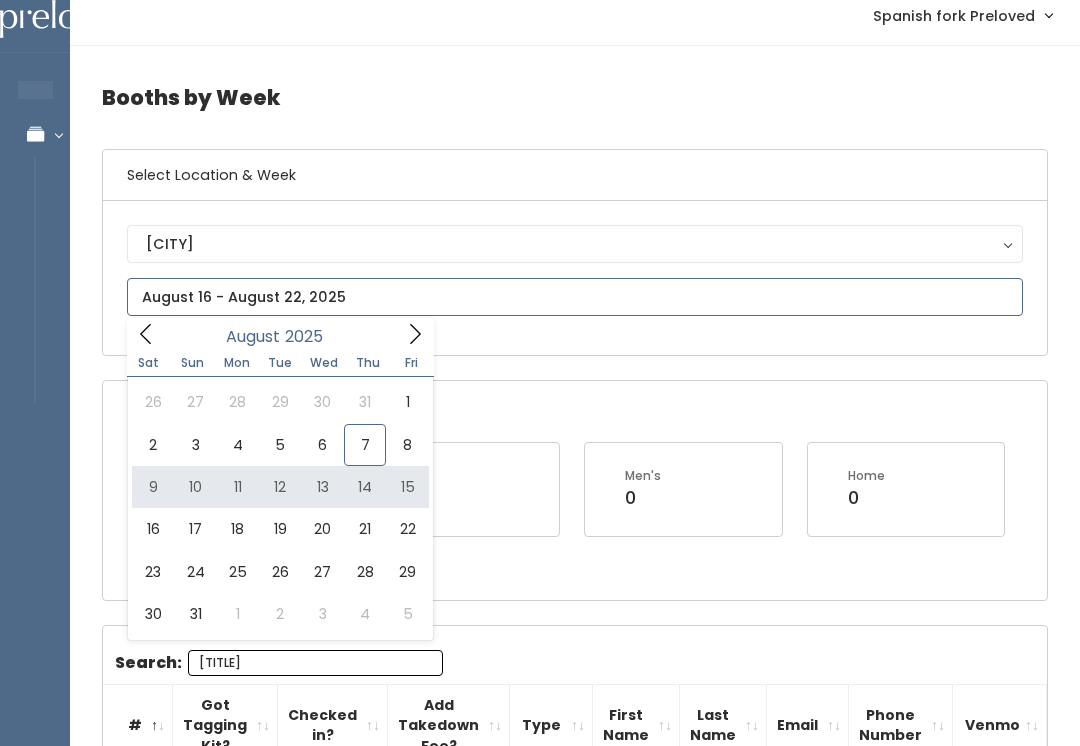 type on "August 9 to August 15" 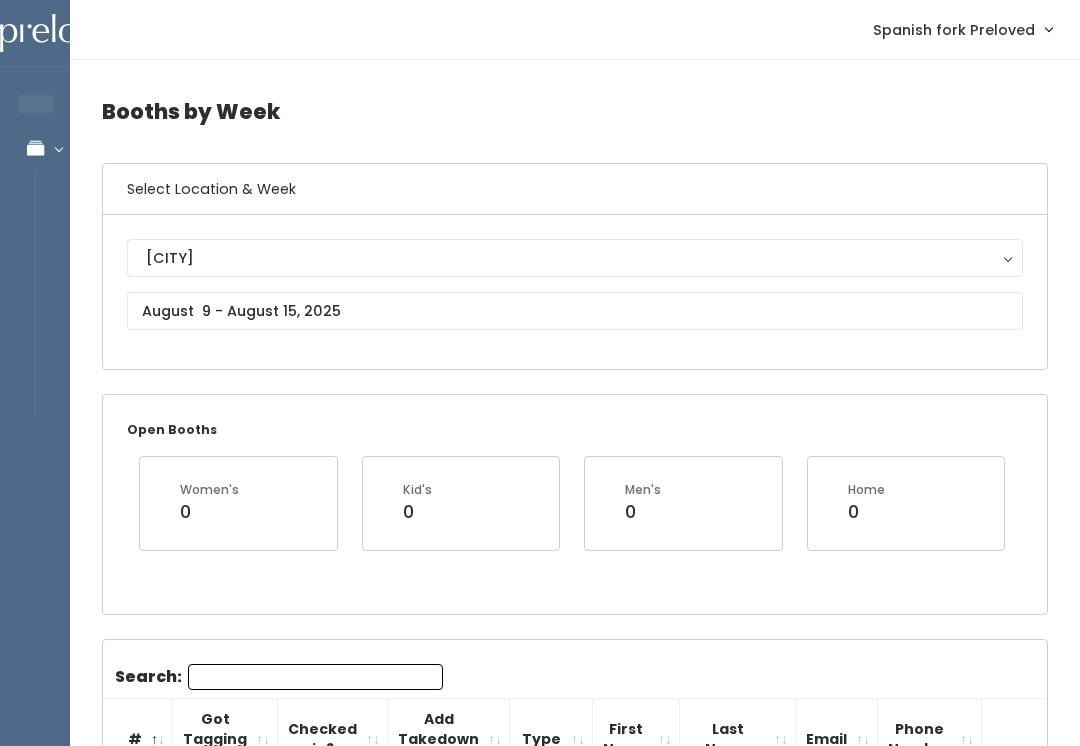 scroll, scrollTop: 0, scrollLeft: 0, axis: both 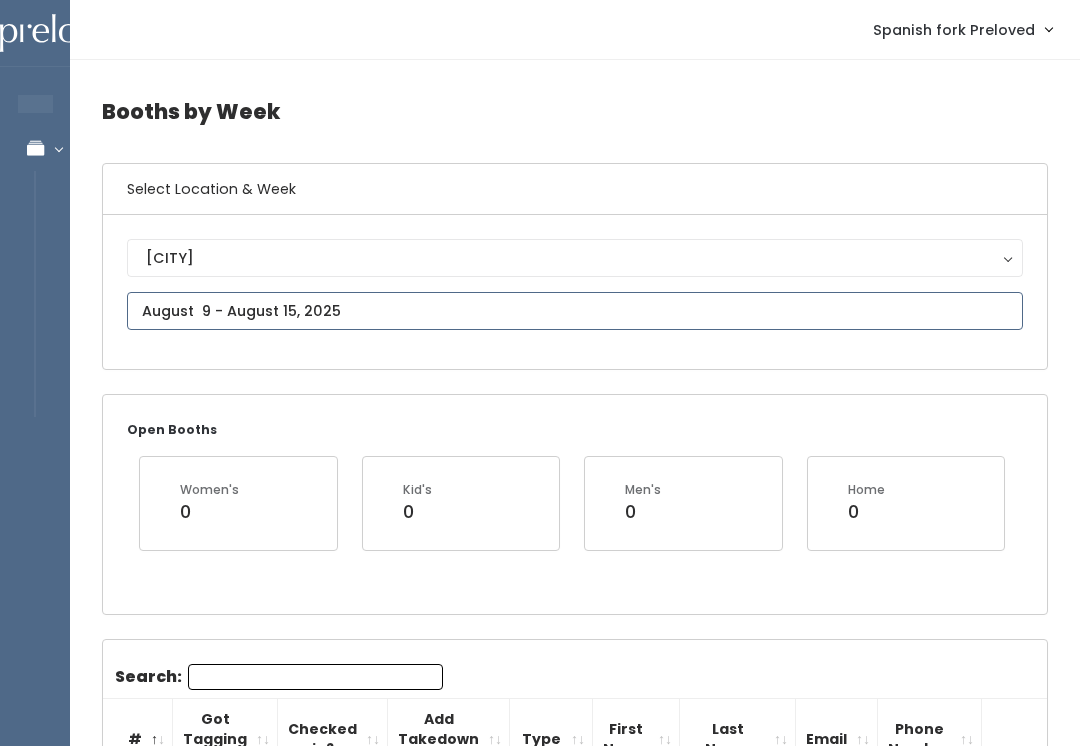 click at bounding box center (575, 311) 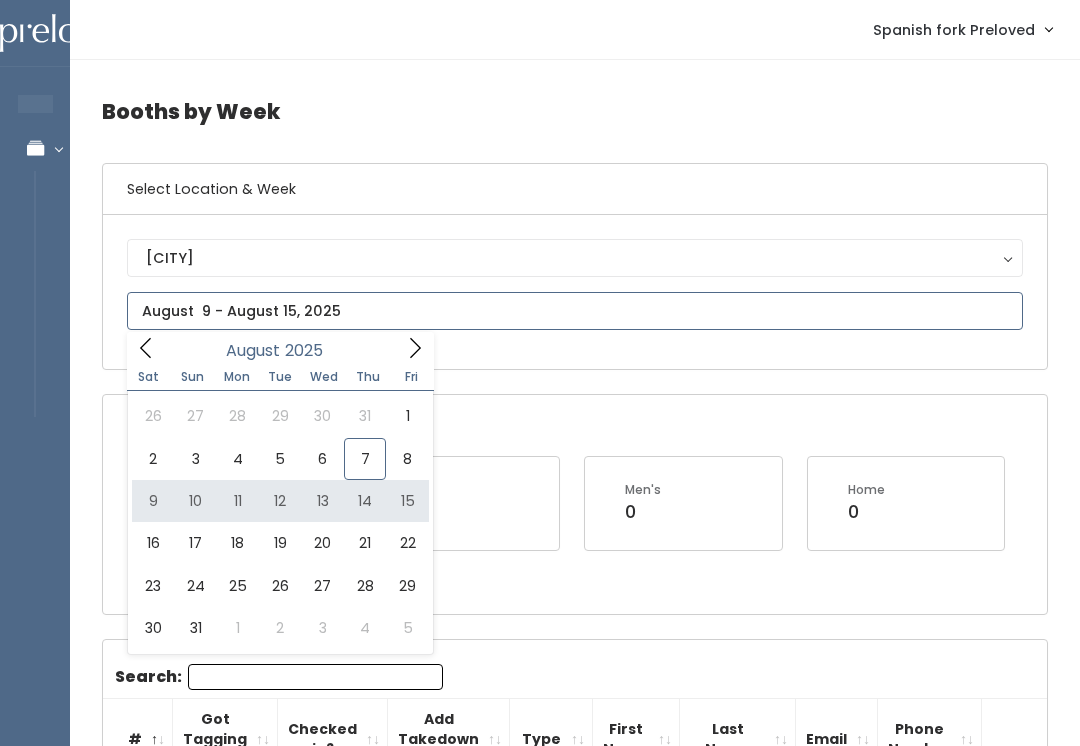type on "August 9 to August 15" 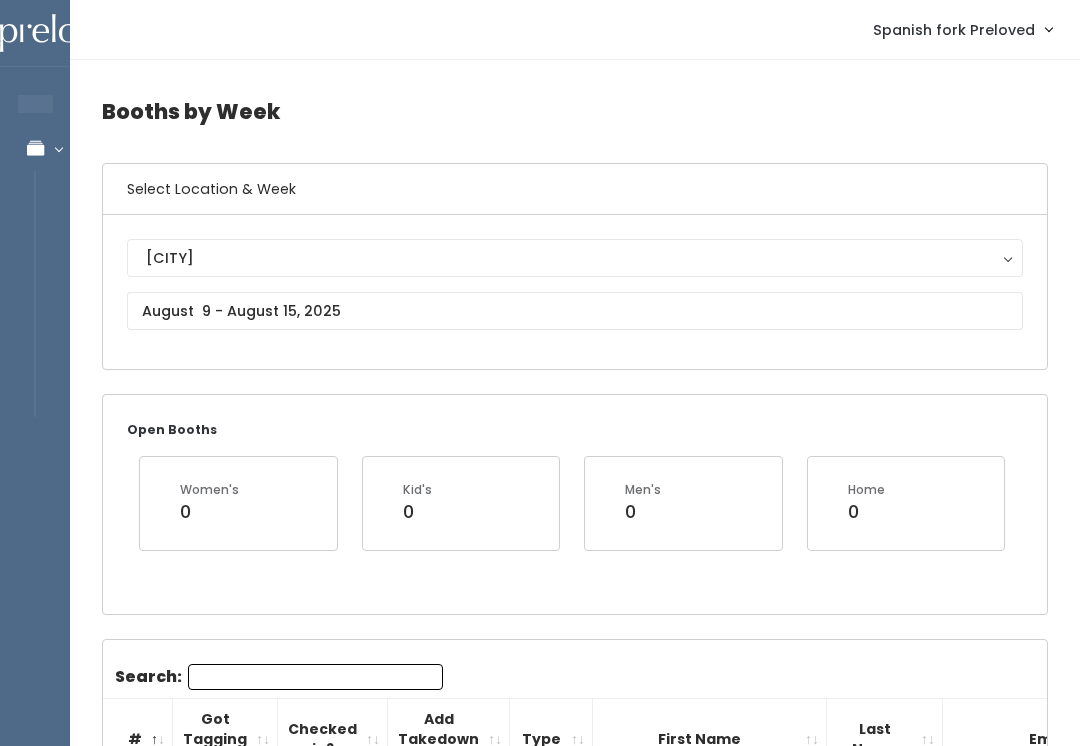 scroll, scrollTop: 83, scrollLeft: 0, axis: vertical 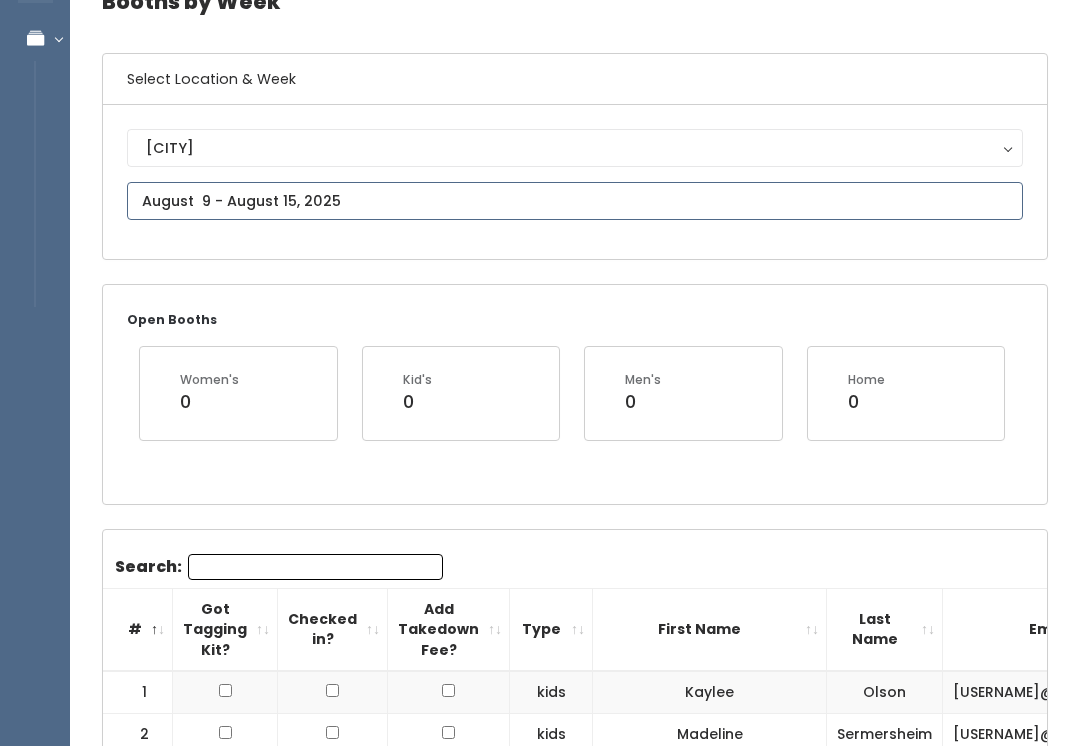 click on "EMPLOYEES
Manage Bookings
Booths by Week
All Bookings
Bookings with Booths
Booth Discounts
Seller Check-in
Spanish fork Preloved
Admin Home
My bookings" at bounding box center [540, 1925] 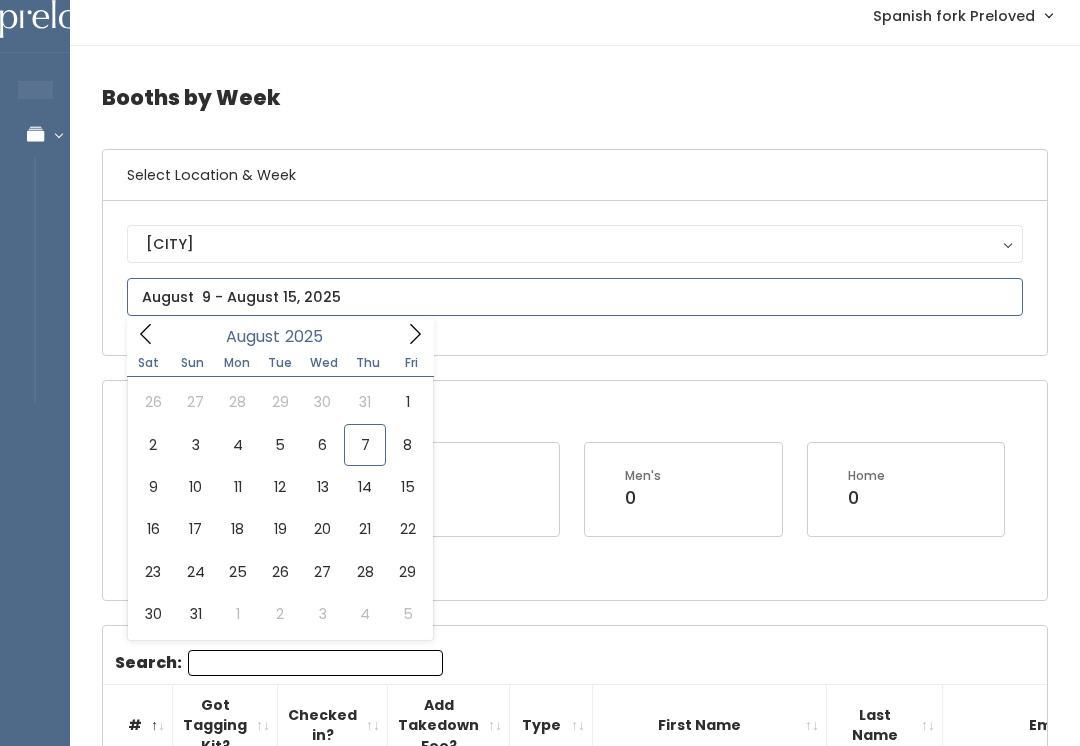 scroll, scrollTop: 13, scrollLeft: 0, axis: vertical 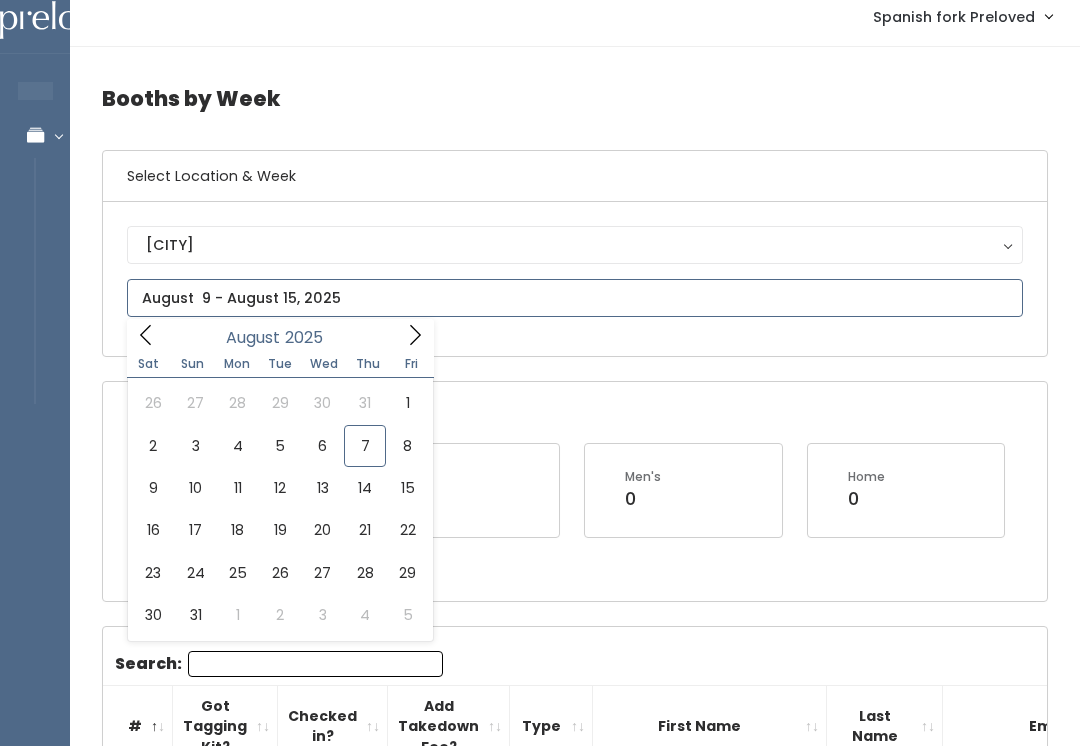 type on "[DATE] to [DATE]" 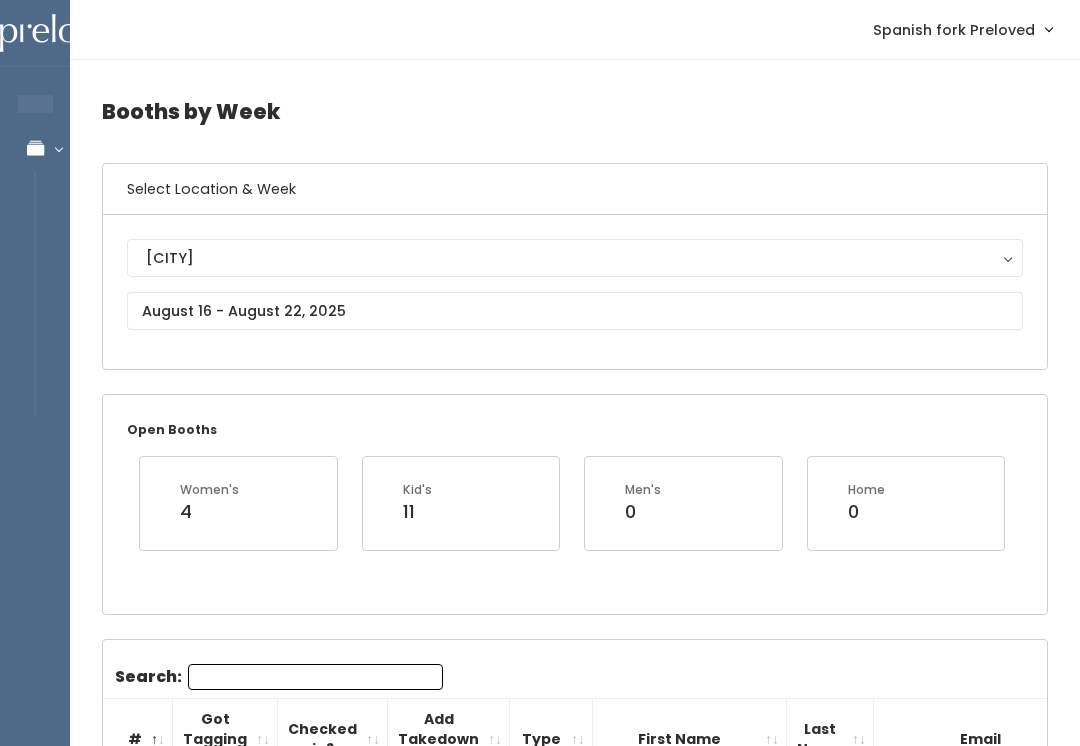 scroll, scrollTop: 0, scrollLeft: 0, axis: both 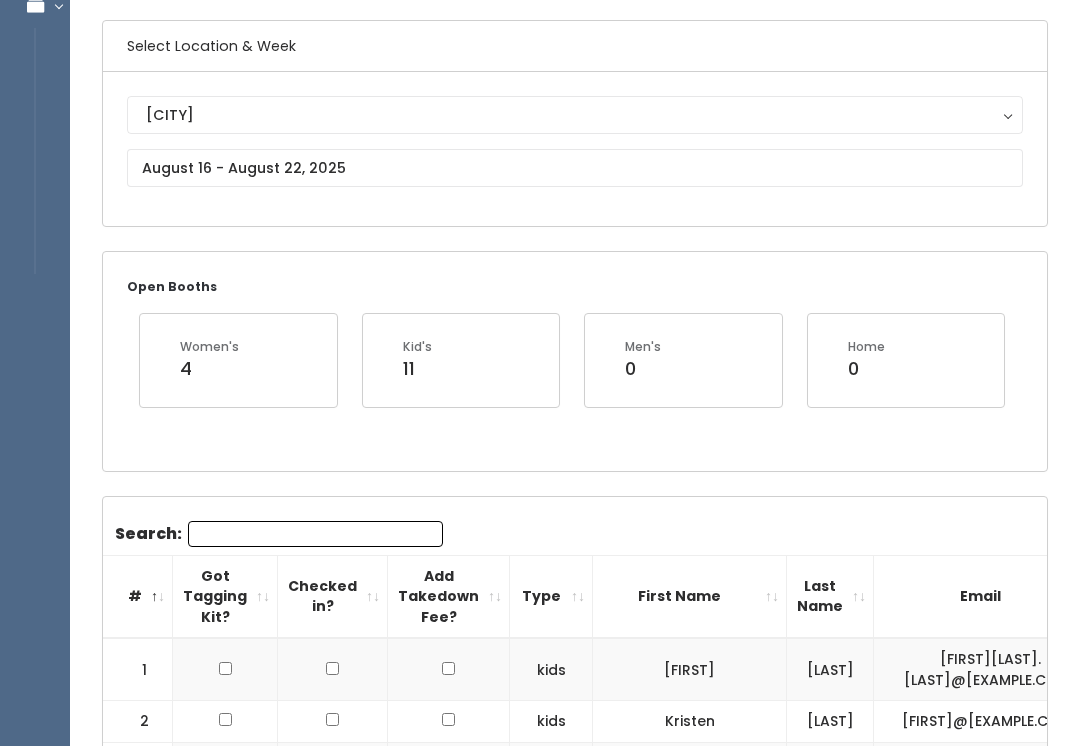 click on "Search:" at bounding box center (315, 534) 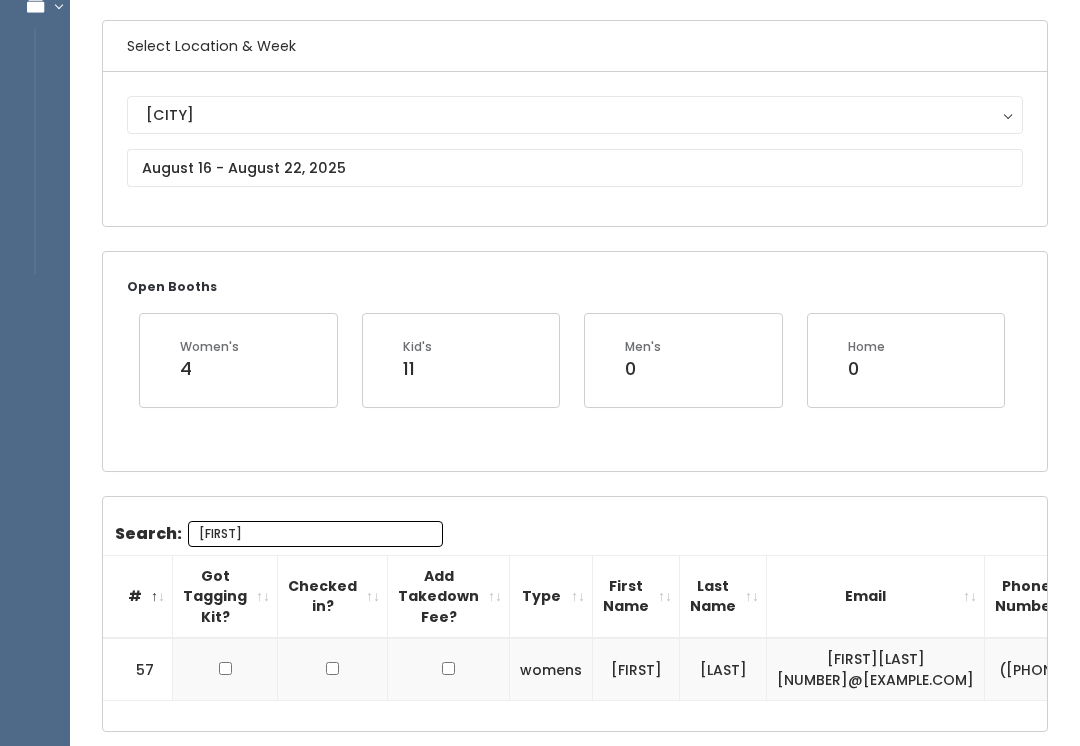 type on "[FIRST]" 